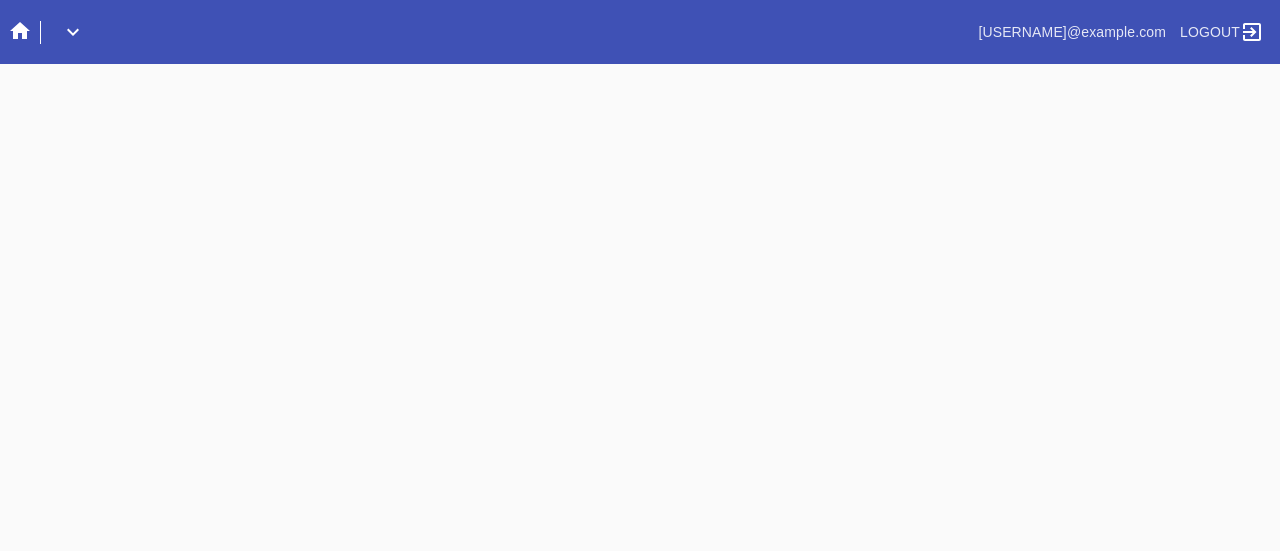 scroll, scrollTop: 0, scrollLeft: 0, axis: both 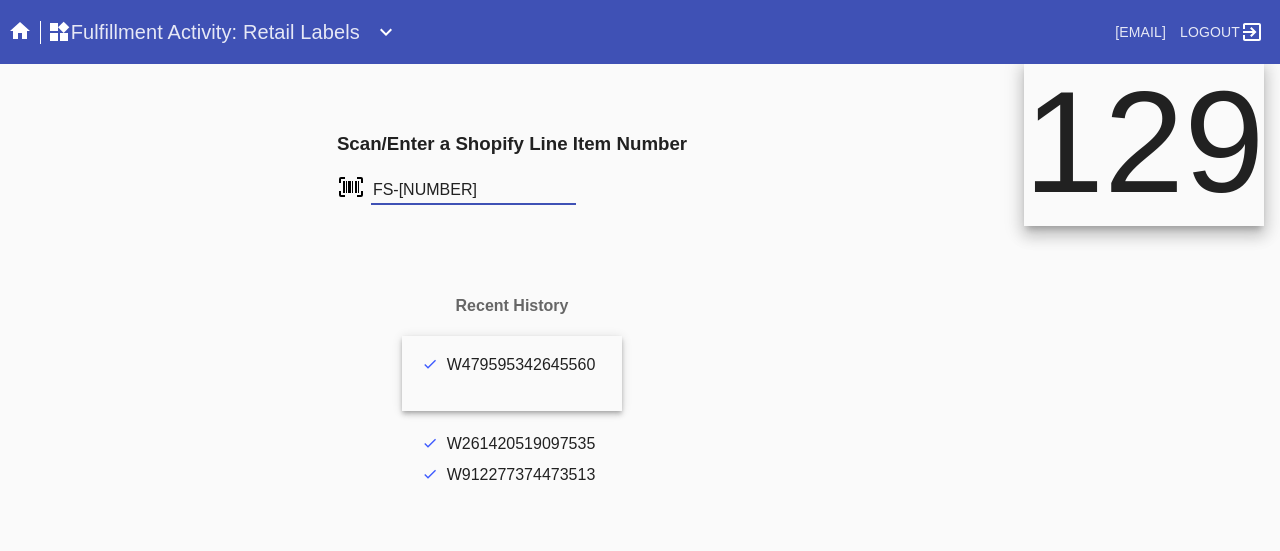 type on "FS-927104835" 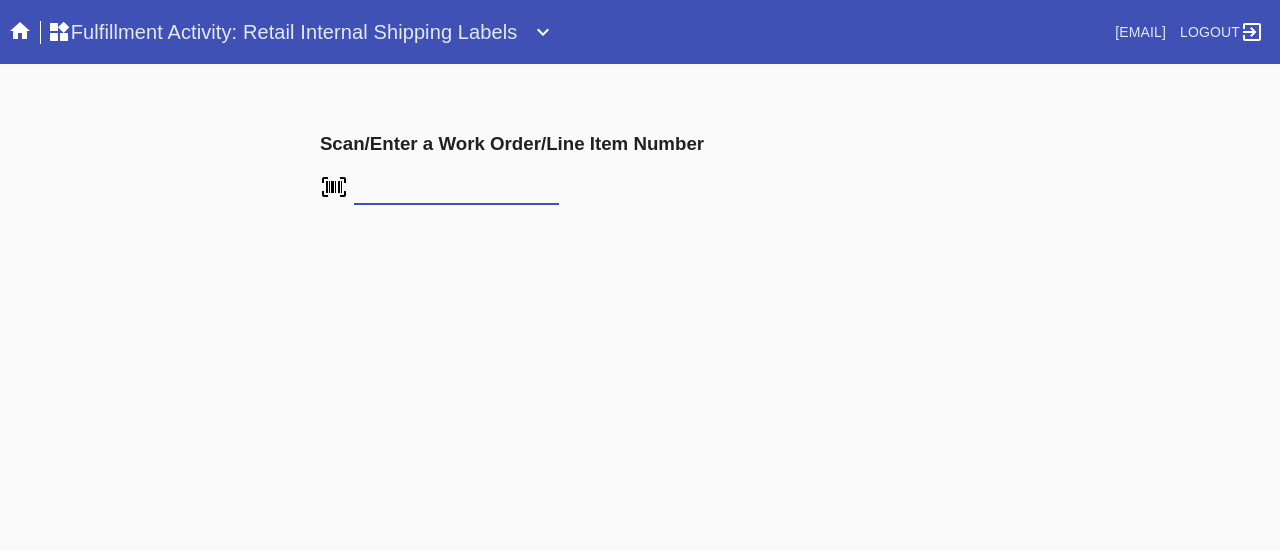 scroll, scrollTop: 0, scrollLeft: 0, axis: both 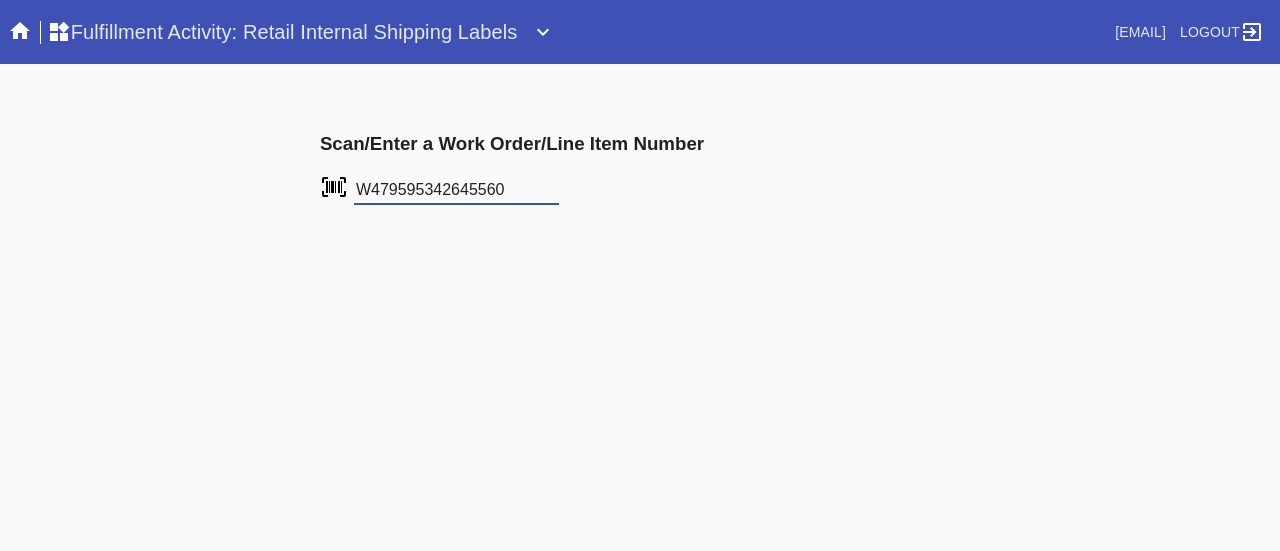 type on "W479595342645560" 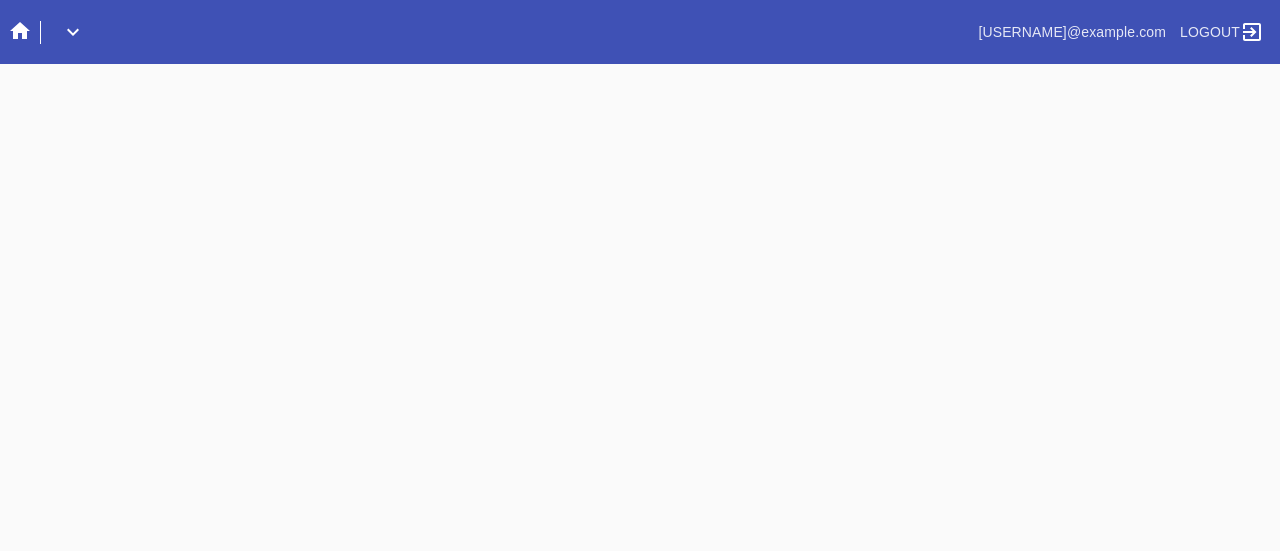 scroll, scrollTop: 0, scrollLeft: 0, axis: both 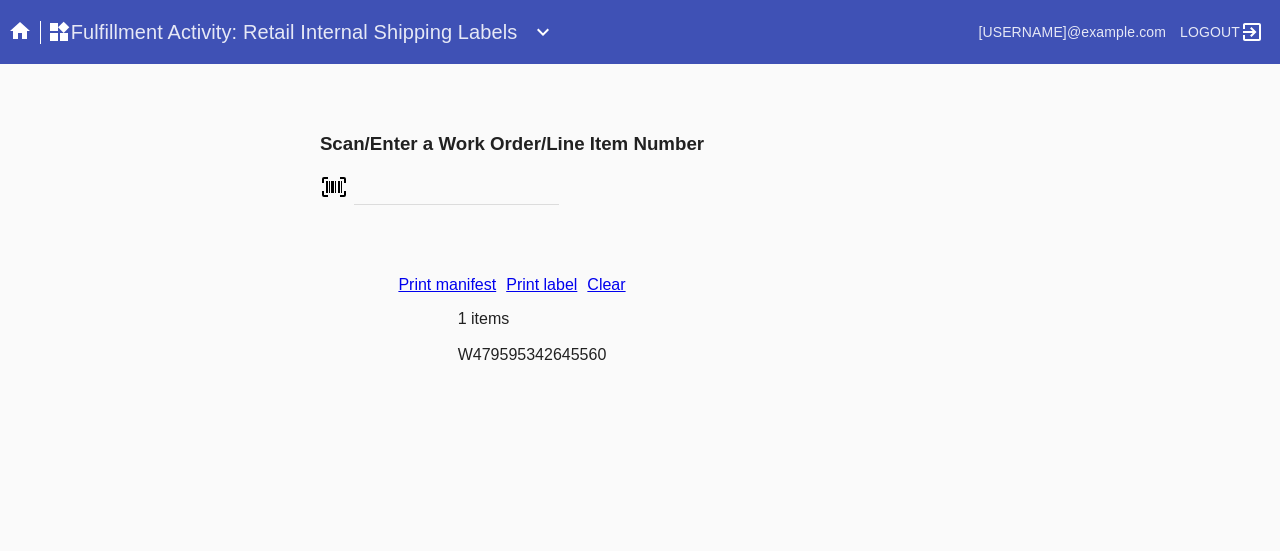 click on "Clear" at bounding box center (606, 284) 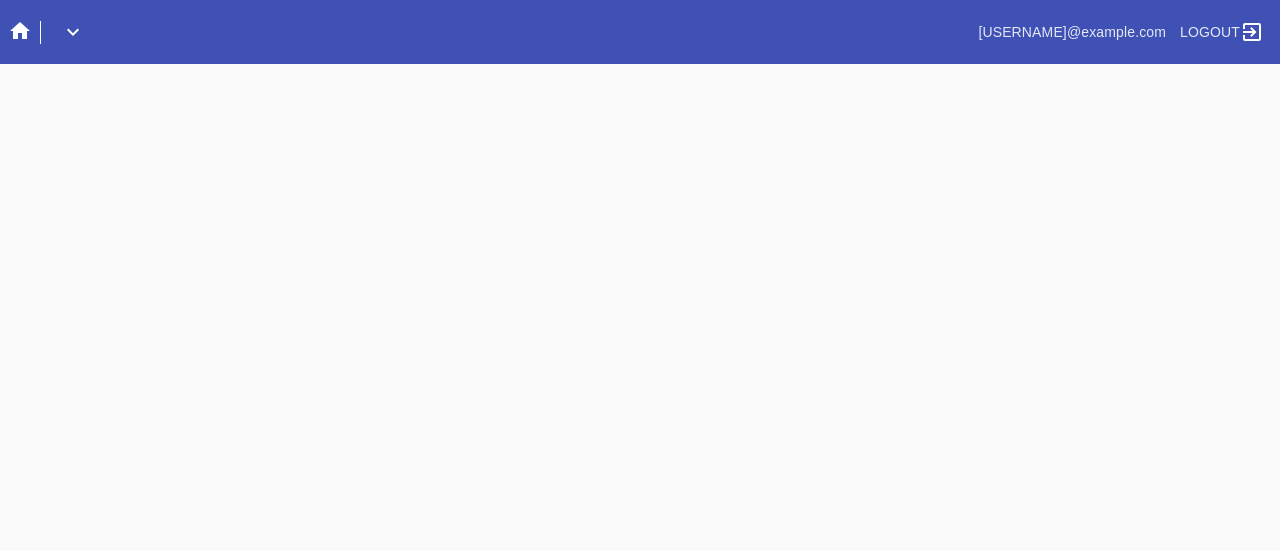 scroll, scrollTop: 0, scrollLeft: 0, axis: both 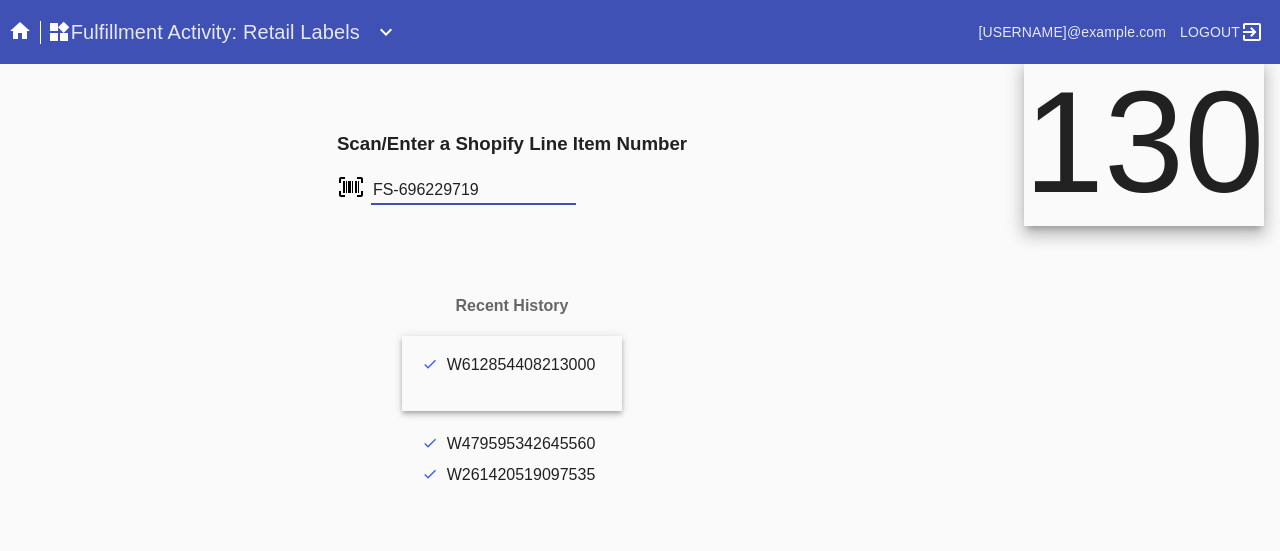 type on "FS-696229719" 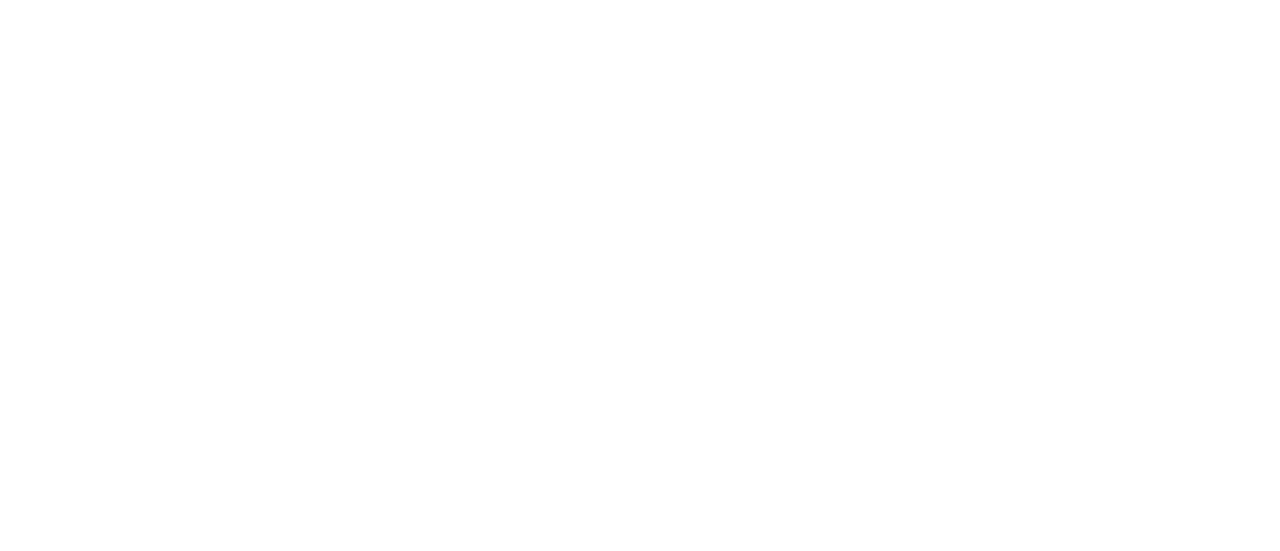scroll, scrollTop: 0, scrollLeft: 0, axis: both 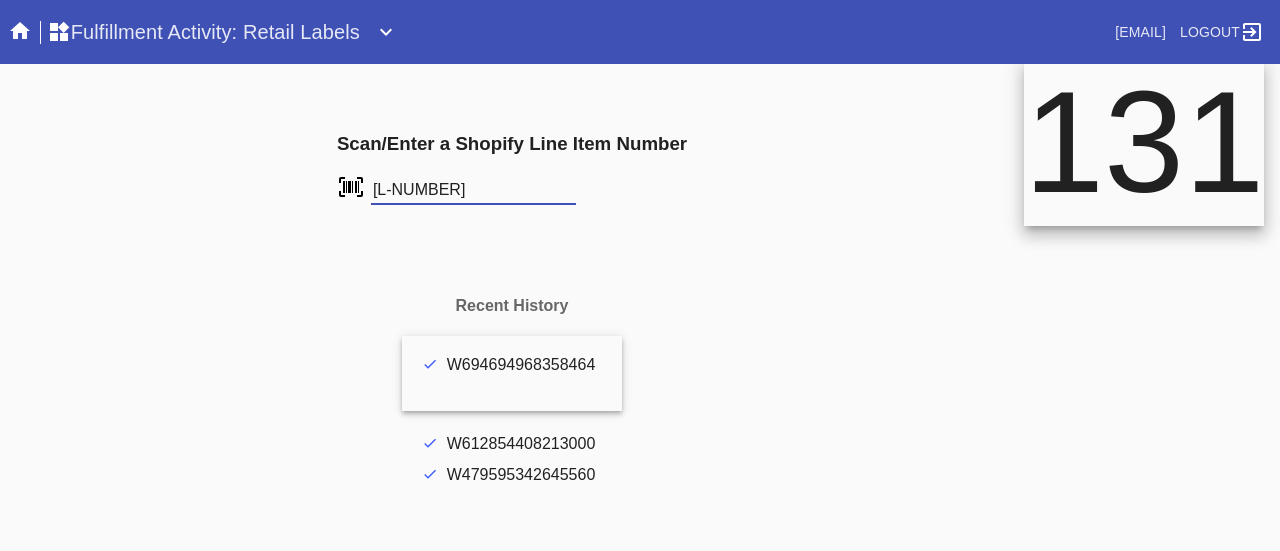 type on "[L-NUMBER]" 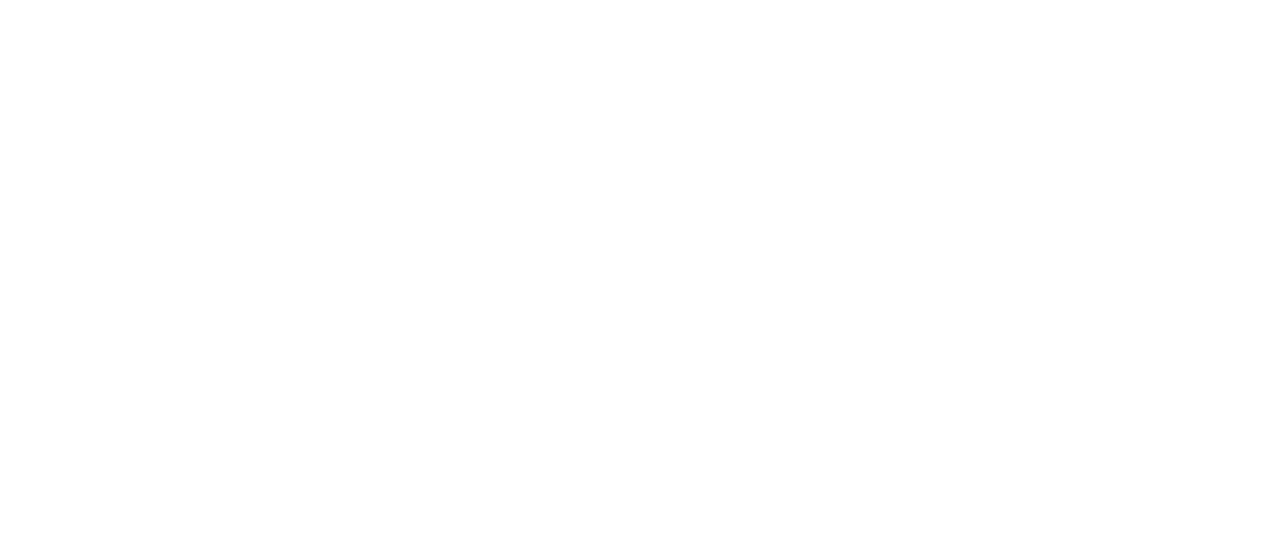 scroll, scrollTop: 0, scrollLeft: 0, axis: both 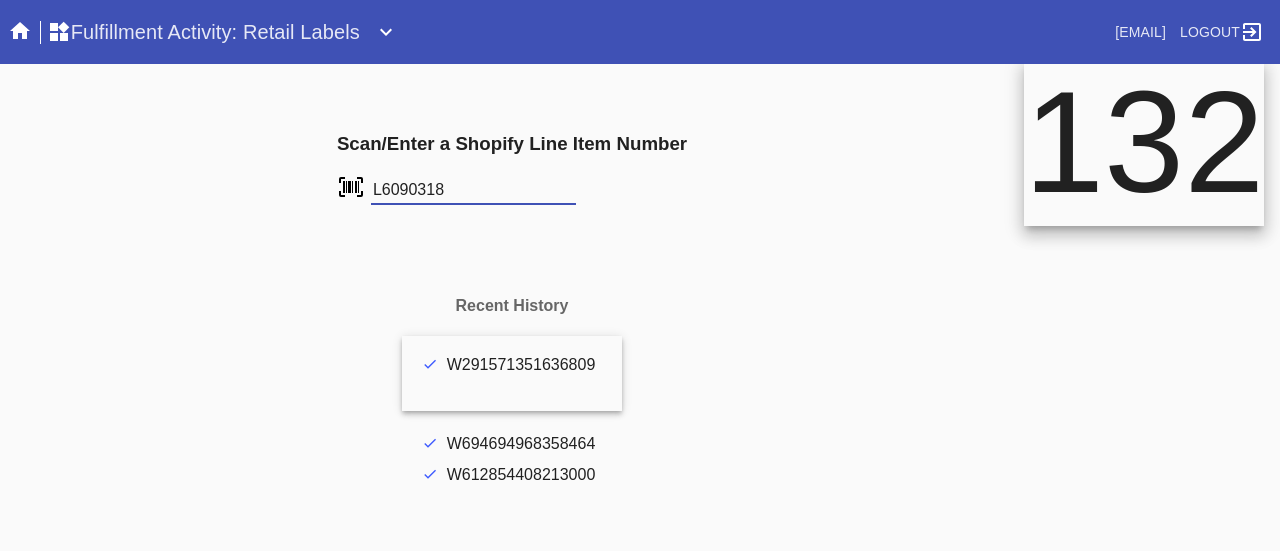 type on "L6090318" 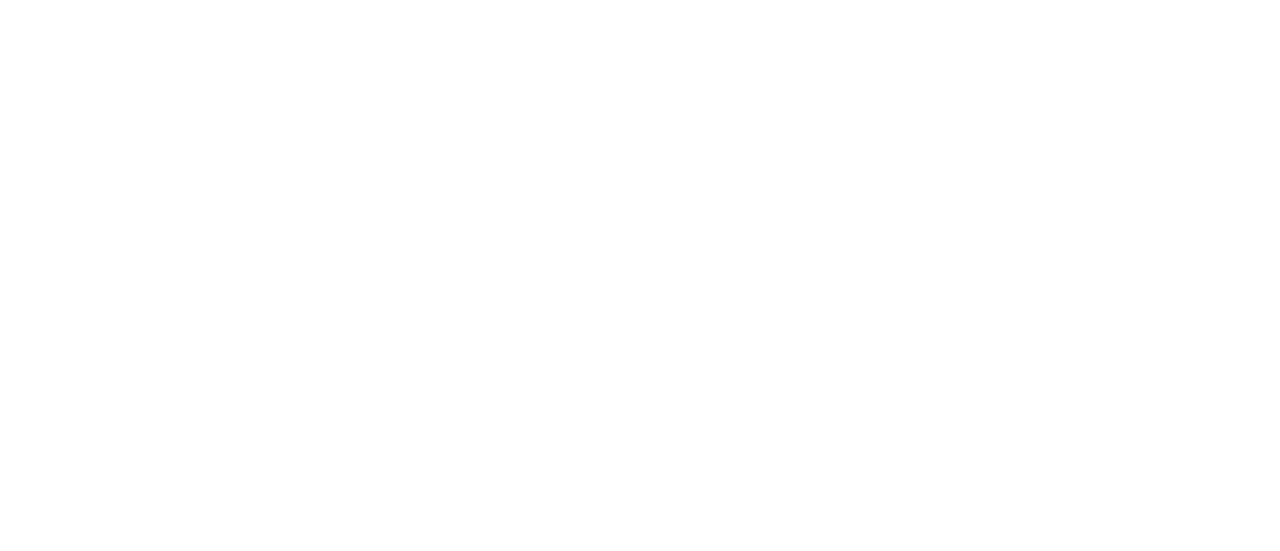 scroll, scrollTop: 0, scrollLeft: 0, axis: both 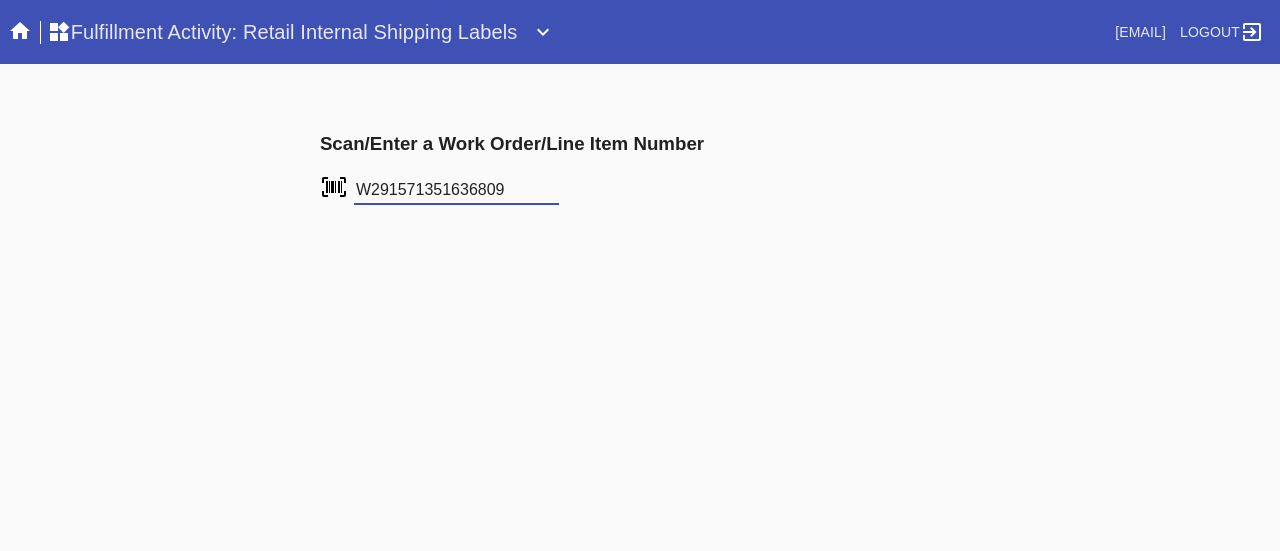 type on "W291571351636809" 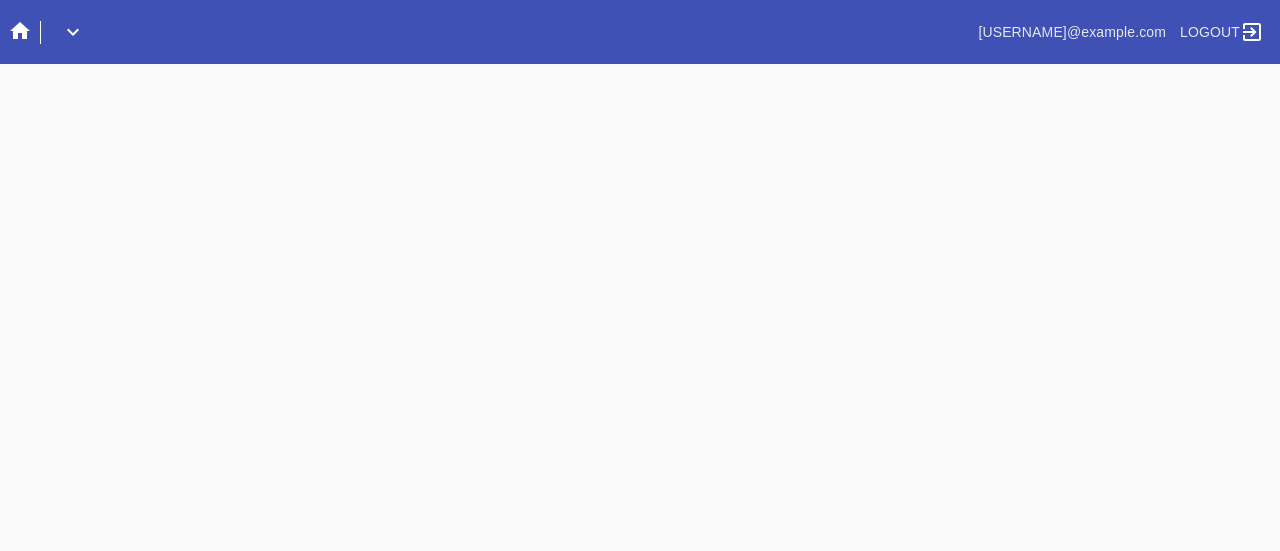 scroll, scrollTop: 0, scrollLeft: 0, axis: both 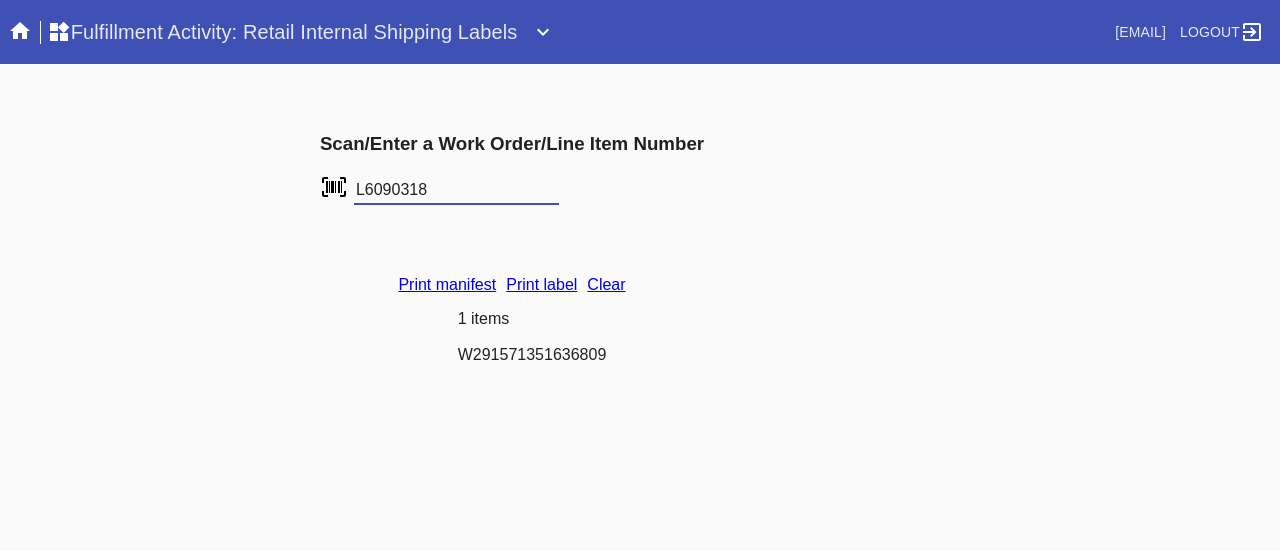 type on "L6090318" 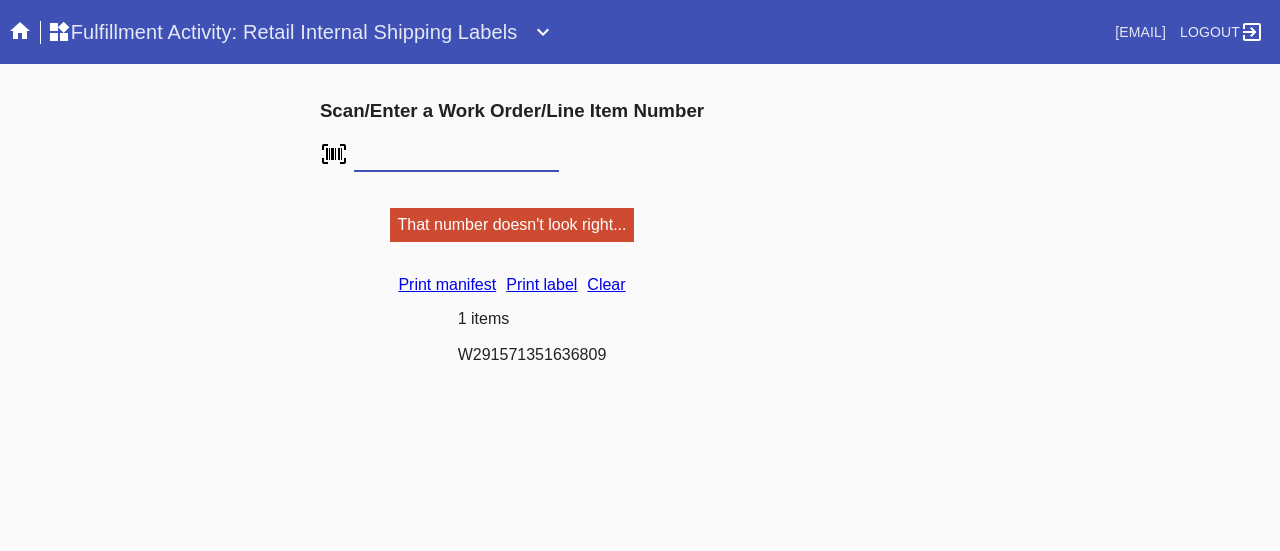 scroll, scrollTop: 0, scrollLeft: 0, axis: both 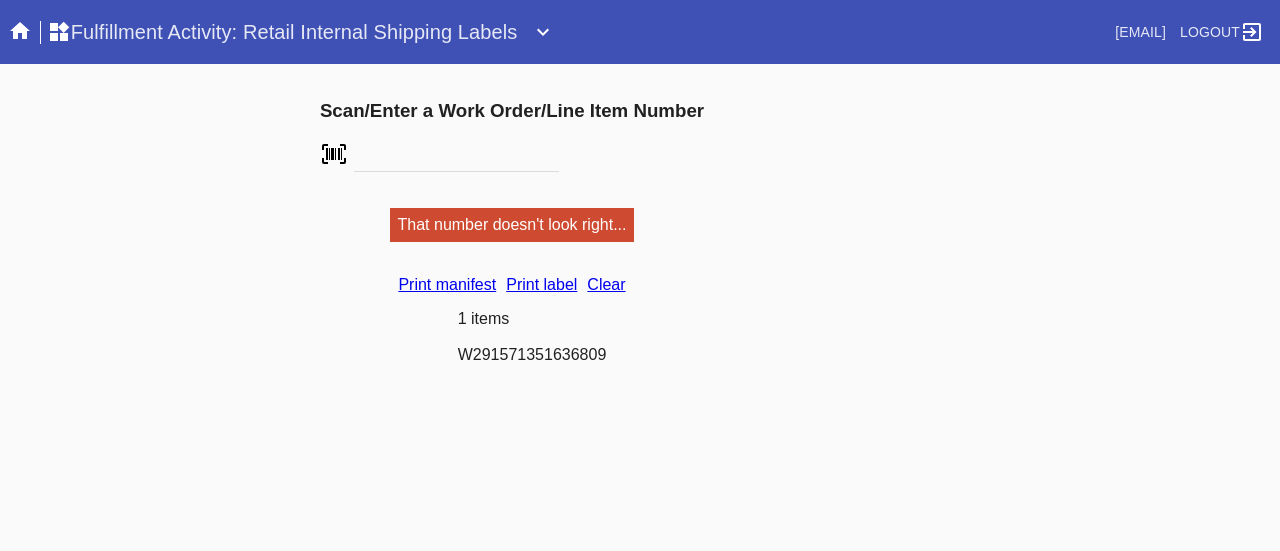 click on "Clear" at bounding box center (606, 284) 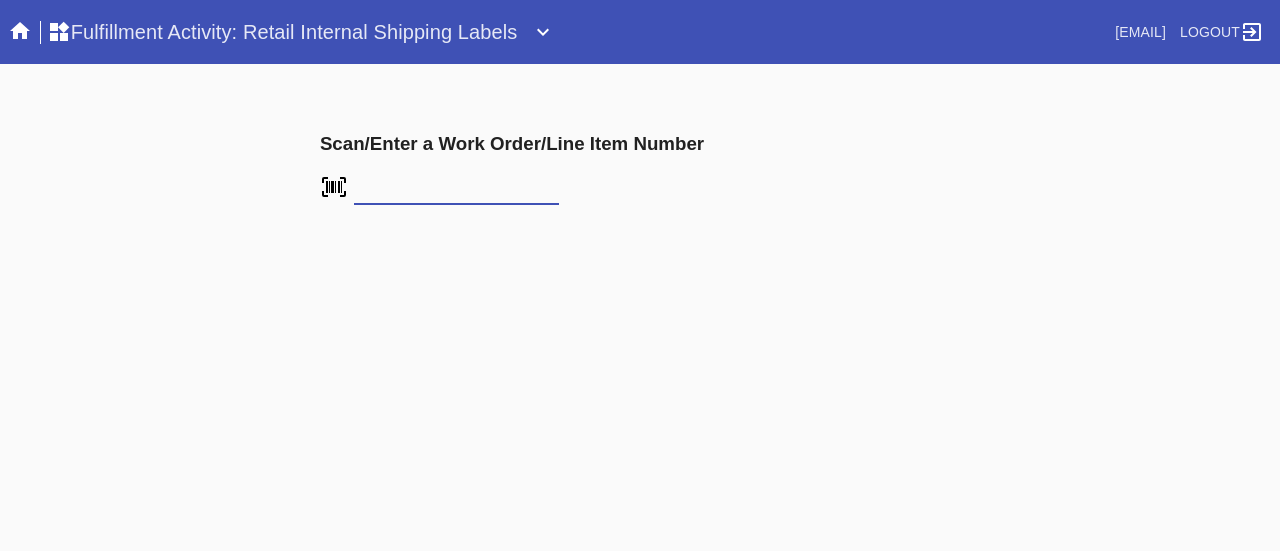 scroll, scrollTop: 0, scrollLeft: 0, axis: both 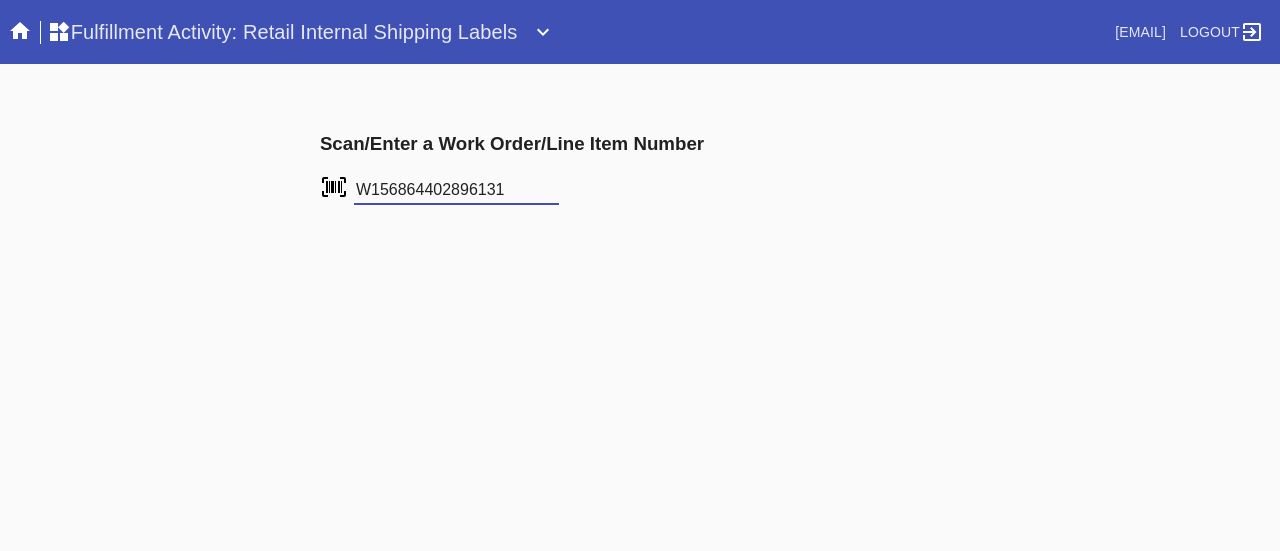 type on "W156864402896131" 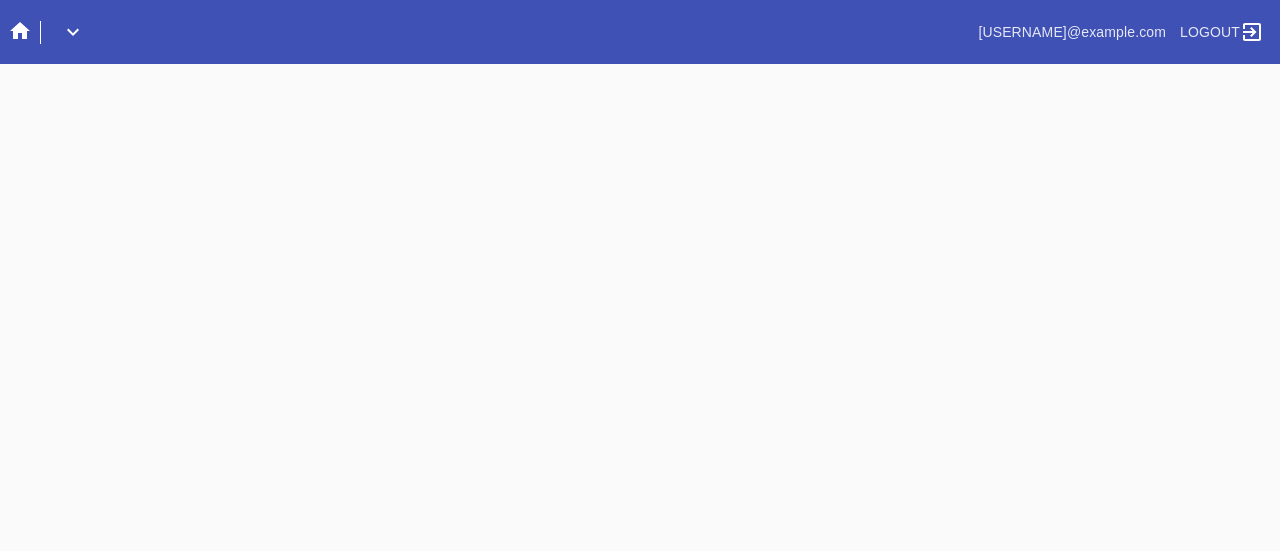 scroll, scrollTop: 0, scrollLeft: 0, axis: both 